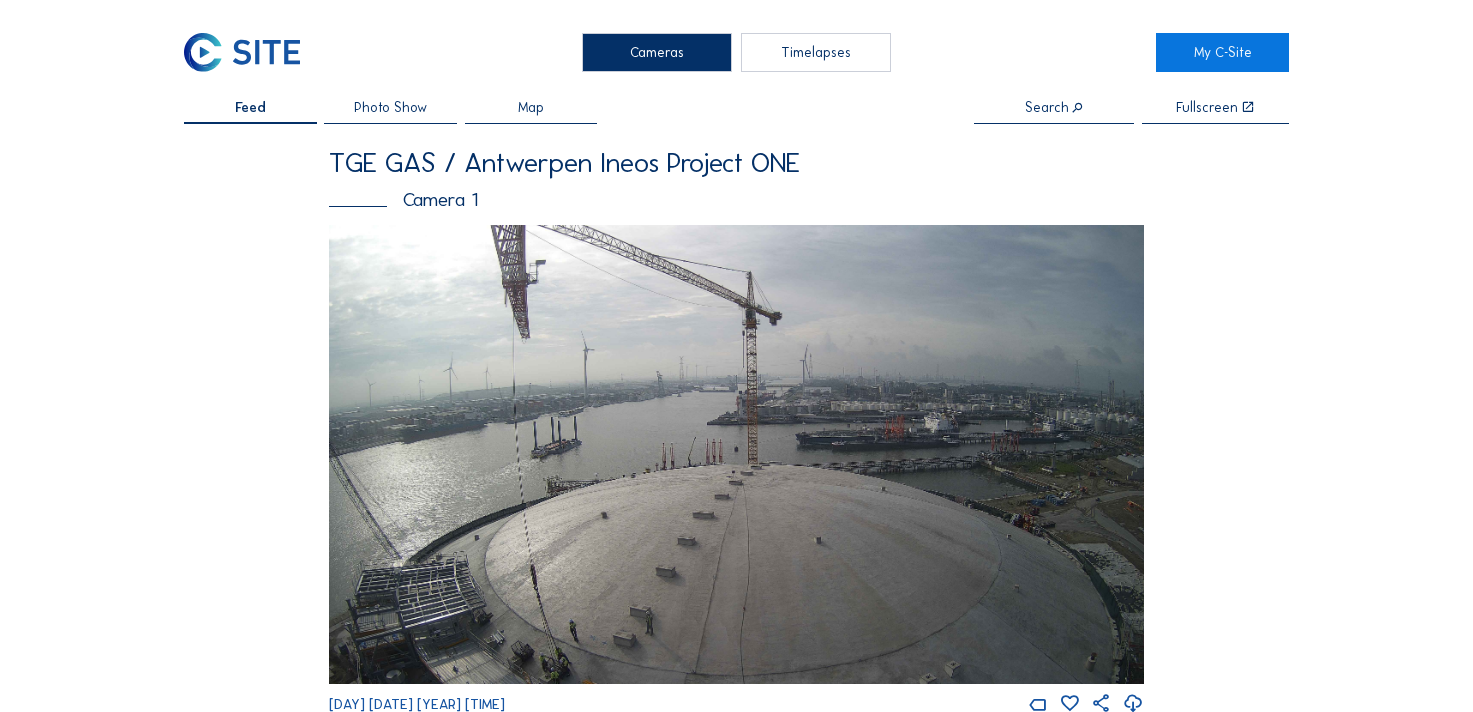scroll, scrollTop: 1500, scrollLeft: 0, axis: vertical 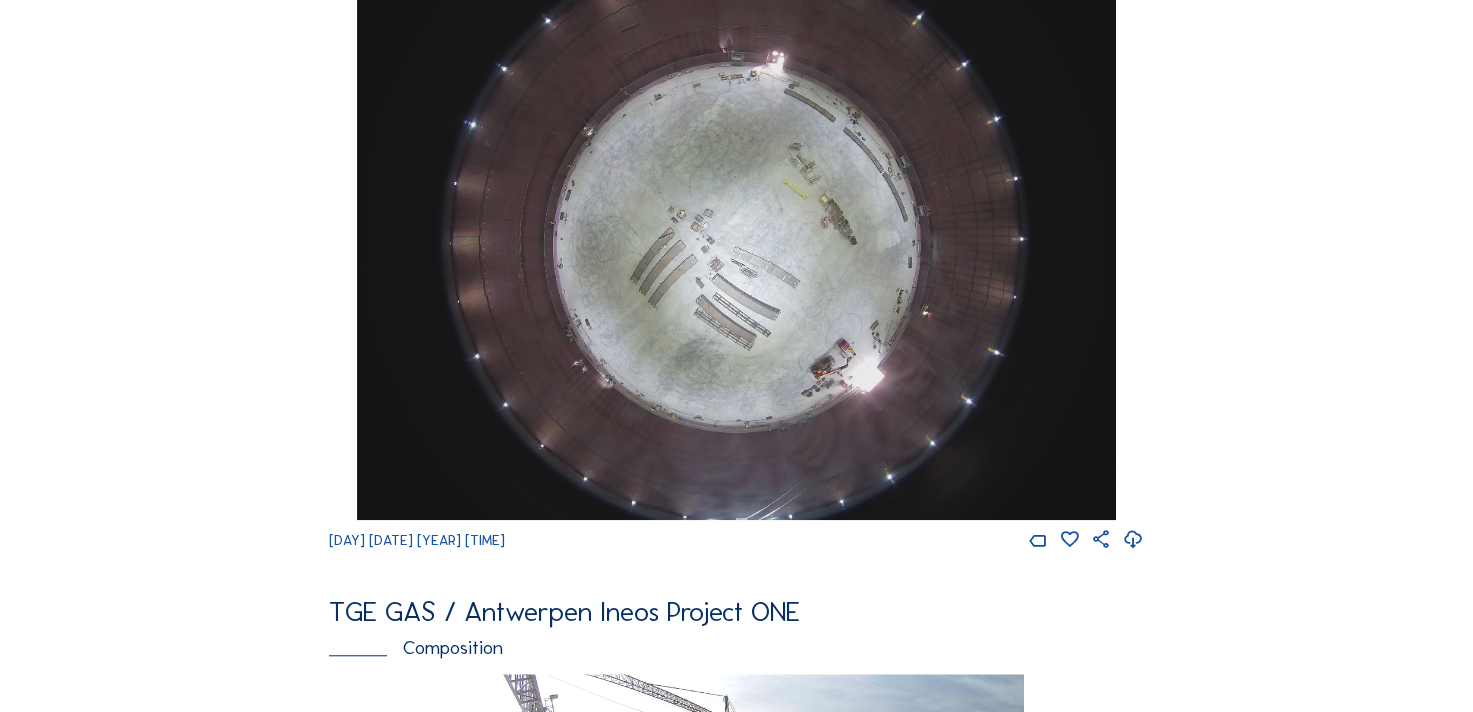 click on "Cameras   Timelapses  My C-Site Feed Photo Show Map Search   Fullscreen  TGE GAS / Antwerpen Ineos Project ONE  Camera 1  Mo 04 Aug 2025 09:25  TGE GAS / Antwerpen Ineos Project ONE  Camera 2  Mo 04 Aug 2025 09:25  TGE GAS / Antwerpen Ineos Project ONE  Camera 4  Mo 04 Aug 2025 09:25  TGE GAS / Antwerpen Ineos Project ONE  Composition  Mo 04 Aug 2025 09:25  Subscribe to our newsletter   Register   Office   Sluis 2B/0001  9810 Eke, Belgium  BE 0822.654.525   Contact us  support@c-site.eu sales@c-site.eu  +32 (0)9 279 12 60   Follow us   Stay up to date via  Linkedin Instagram Copyright © C-SITE 2023  General terms and conditions   Privacy Policy   Cookie Policy  Questions about our platform? We are happy to guide you. Contact us at   support@c-site.eu  or  +32 9 279 12 60" at bounding box center [736, 222] 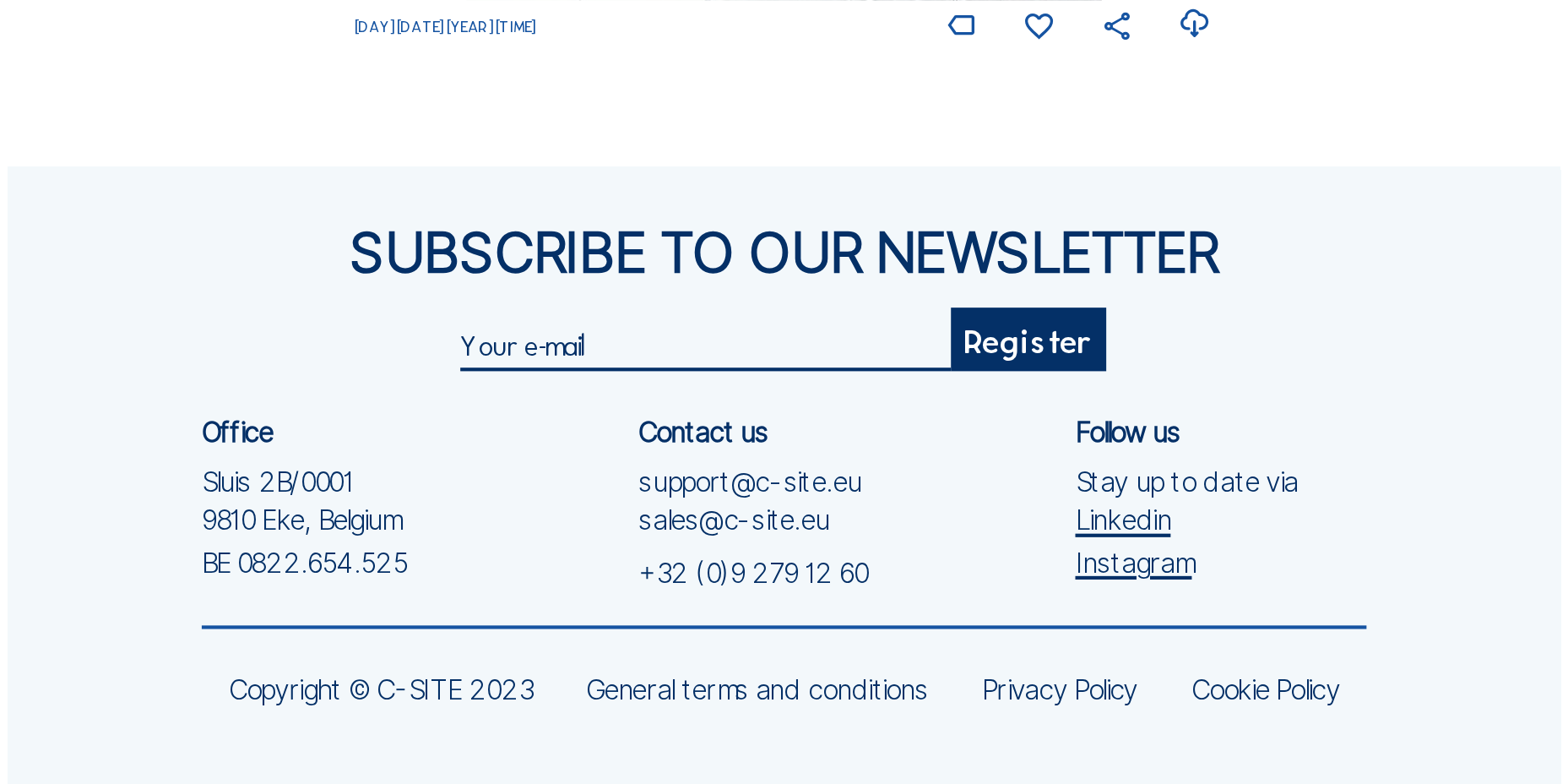 scroll, scrollTop: 894, scrollLeft: 0, axis: vertical 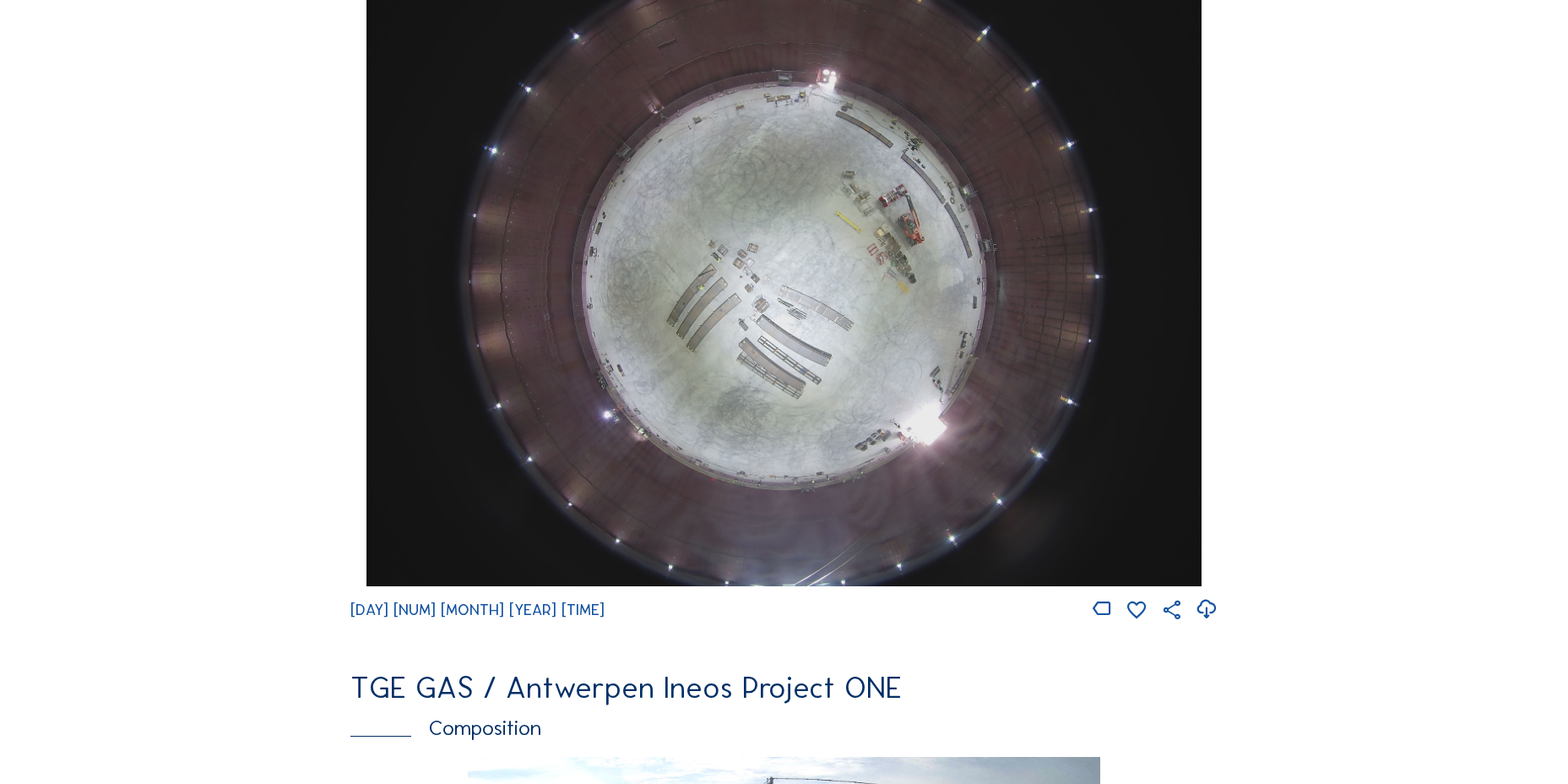 click at bounding box center (1206, 609) 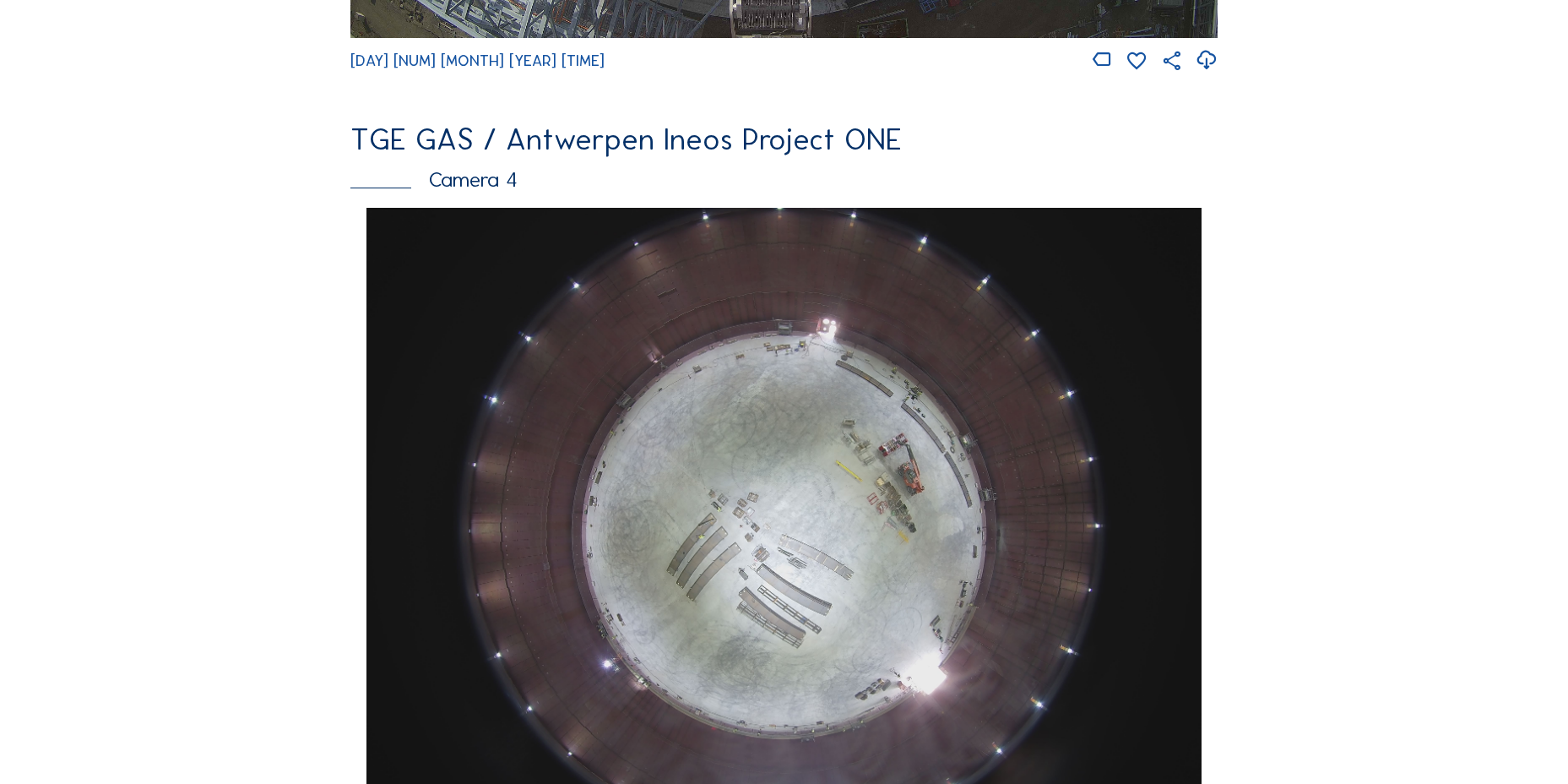 scroll, scrollTop: 1521, scrollLeft: 0, axis: vertical 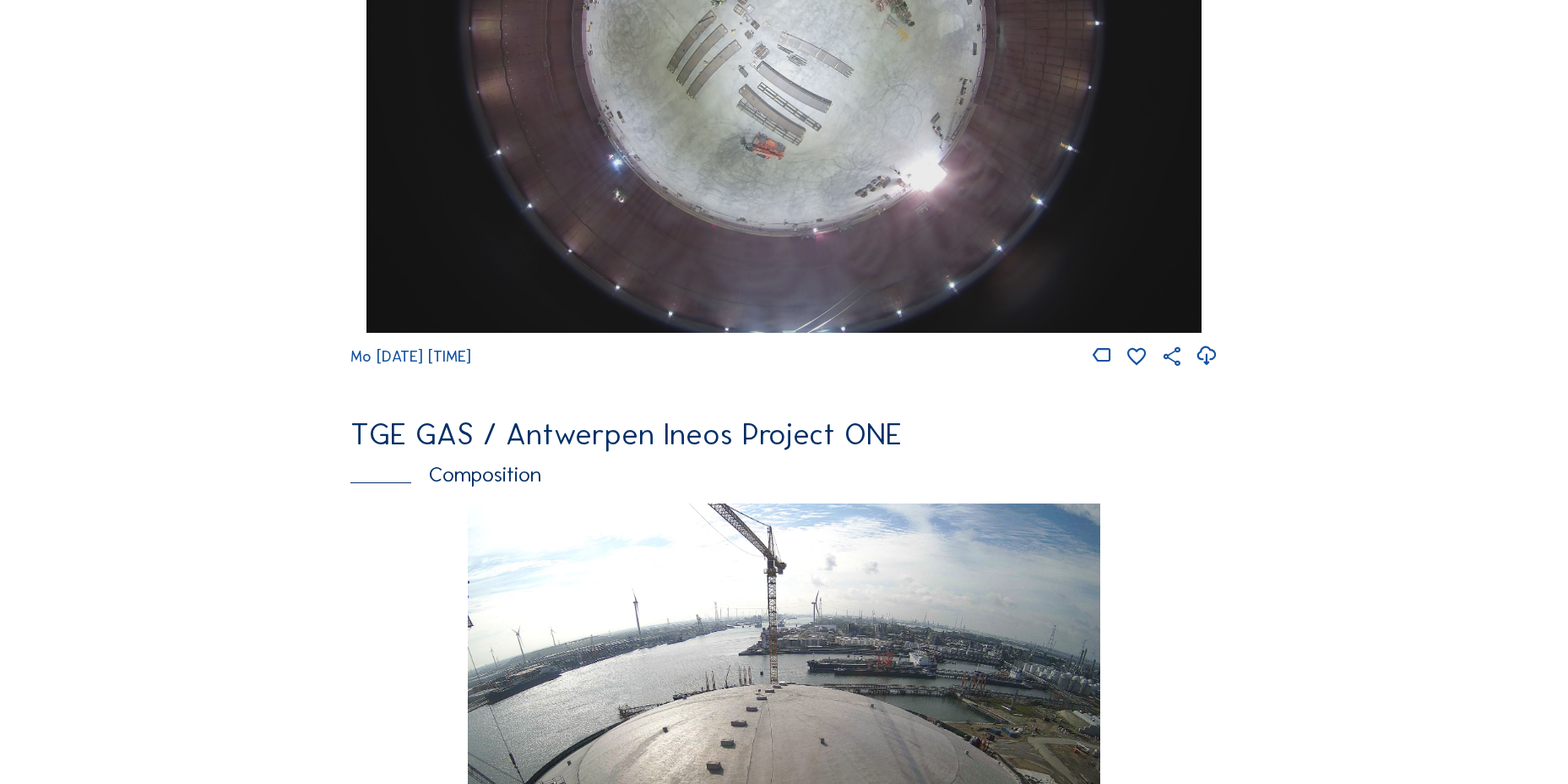 click at bounding box center [1206, 356] 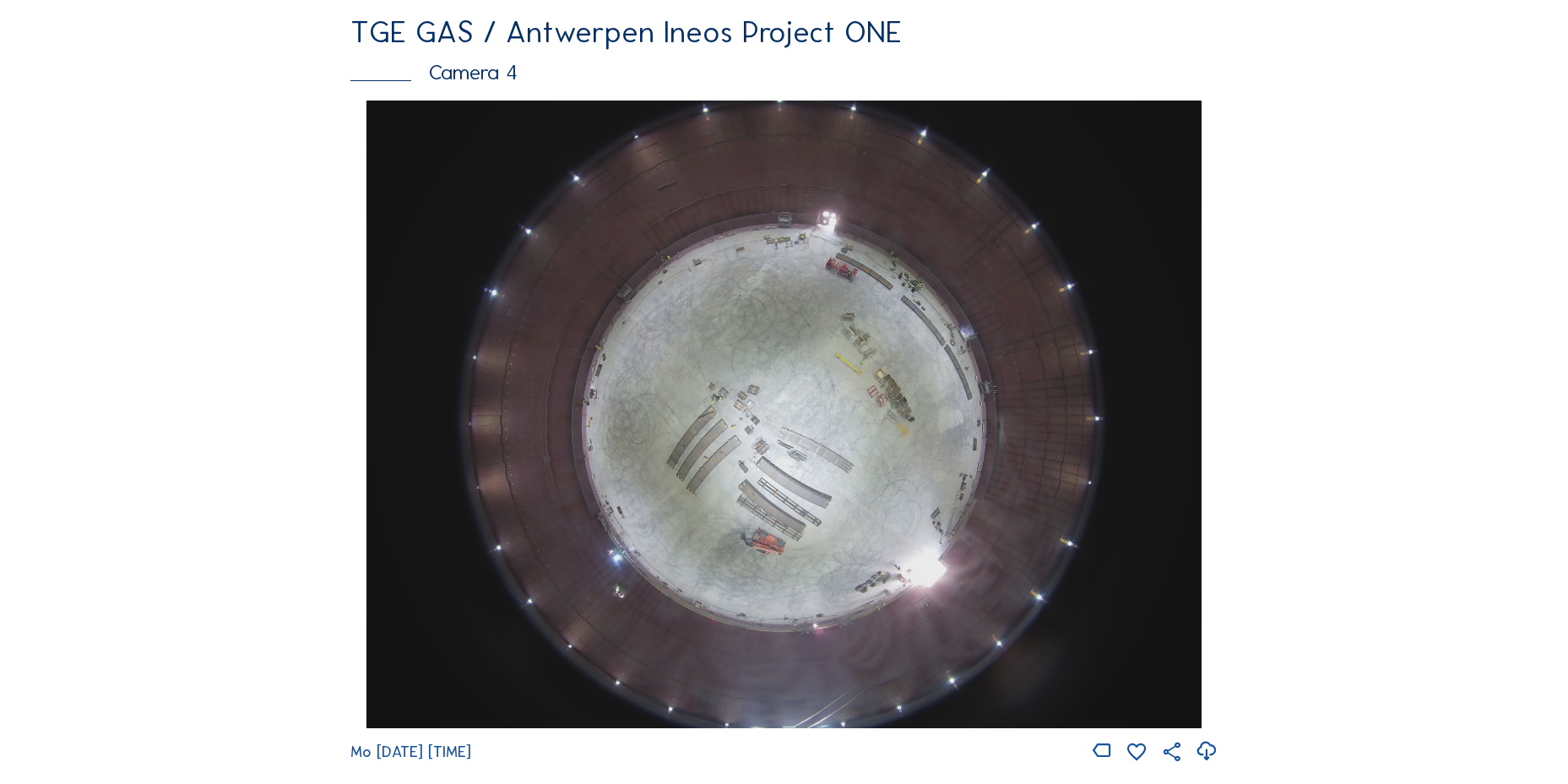 scroll, scrollTop: 1690, scrollLeft: 0, axis: vertical 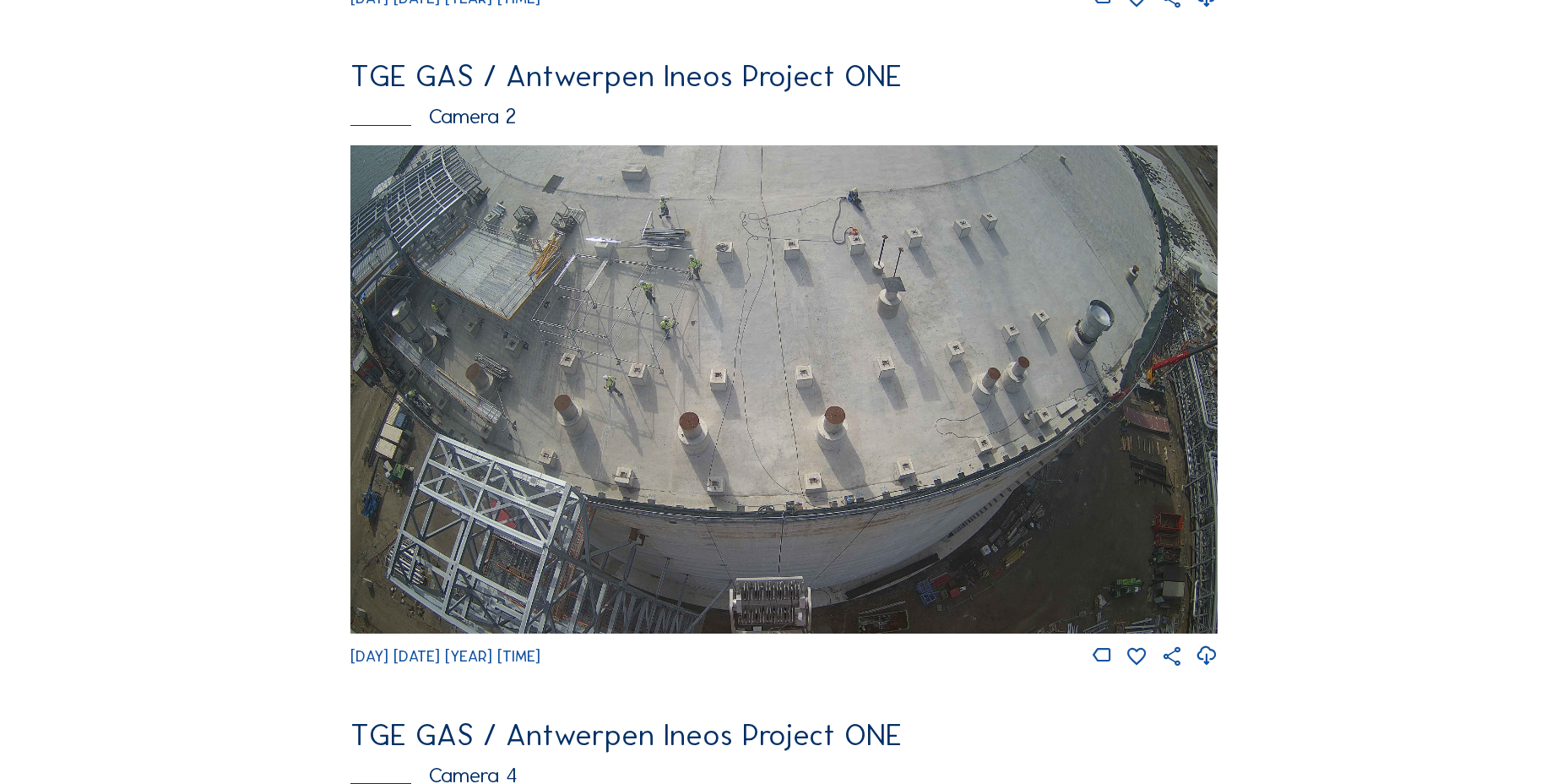 click at bounding box center [1206, 656] 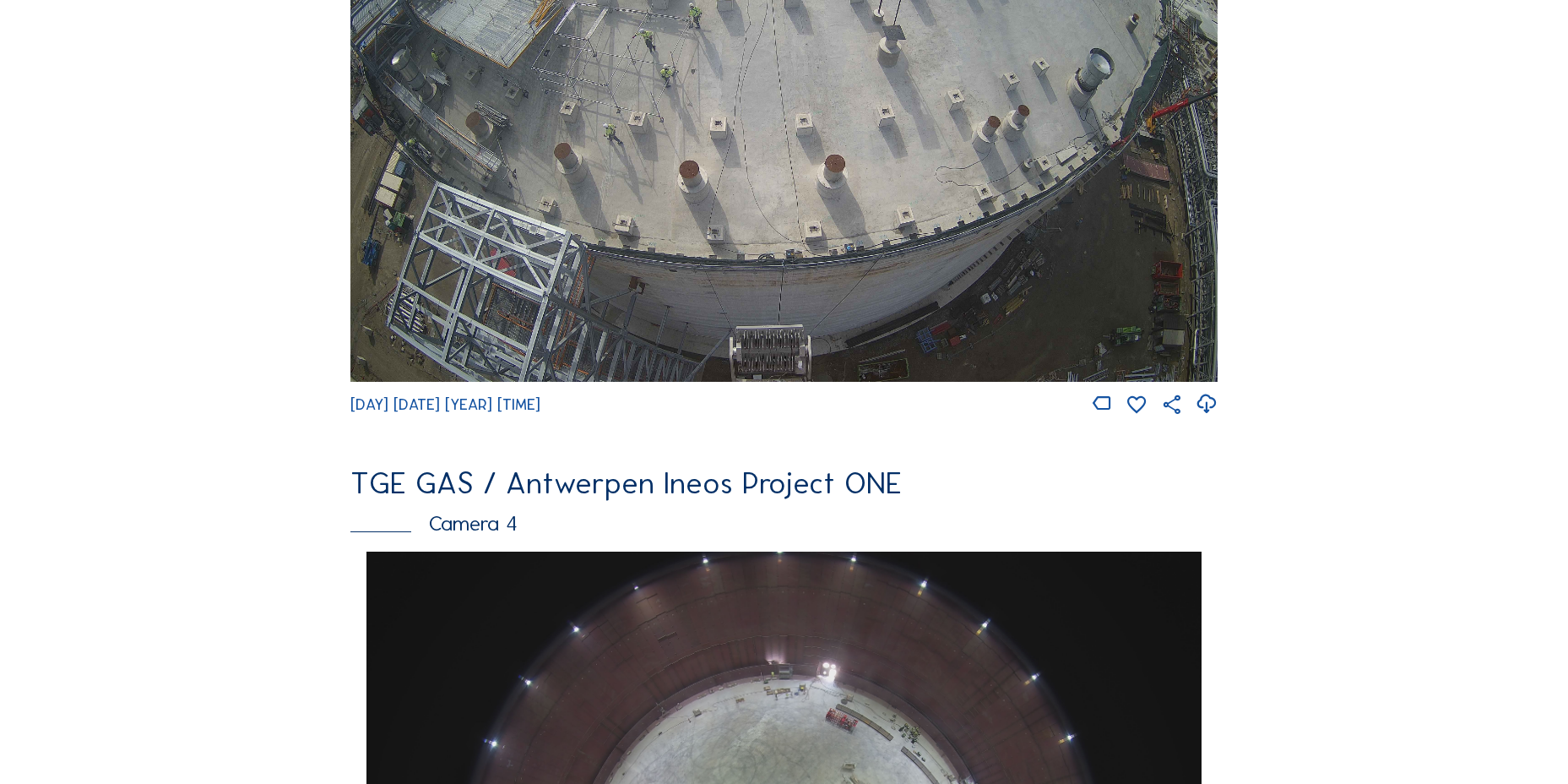scroll, scrollTop: 1014, scrollLeft: 0, axis: vertical 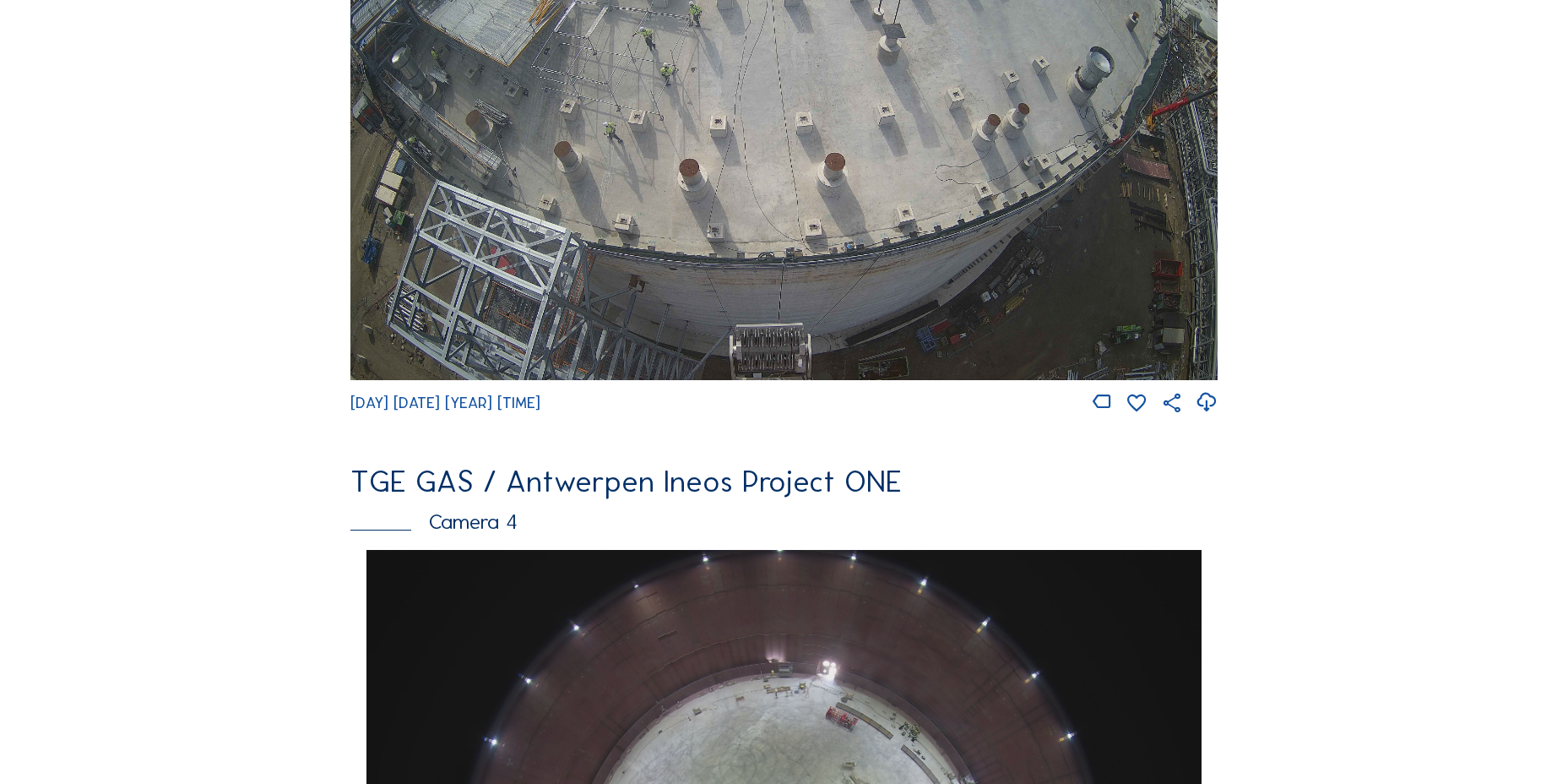 click on "Cameras   Timelapses  My C-Site Feed Photo Show Map Search   Fullscreen  TGE GAS / Antwerpen Ineos Project ONE  Camera 1  [DAY] [DATE] [YEAR] [TIME]  TGE GAS / Antwerpen Ineos Project ONE  Camera 2  [DAY] [DATE] [YEAR] [TIME]  TGE GAS / Antwerpen Ineos Project ONE  Camera 4  [DAY] [DATE] [YEAR] [TIME]  TGE GAS / Antwerpen Ineos Project ONE  Composition  [DAY] [DATE] [YEAR] [TIME]  Subscribe to our newsletter   Register   Office   Sluis 2B/0001  [POSTAL_CODE] [CITY], [COUNTRY]  [VAT_NUMBER]   Contact us  [EMAIL] [EMAIL]  [PHONE]   Follow us   Stay up to date via  Linkedin Instagram Copyright © C-SITE 2023  General terms and conditions   Privacy Policy   Cookie Policy  Questions about our platform? We are happy to guide you. Contact us at   [EMAIL]  or  [PHONE]" at bounding box center (784, 868) 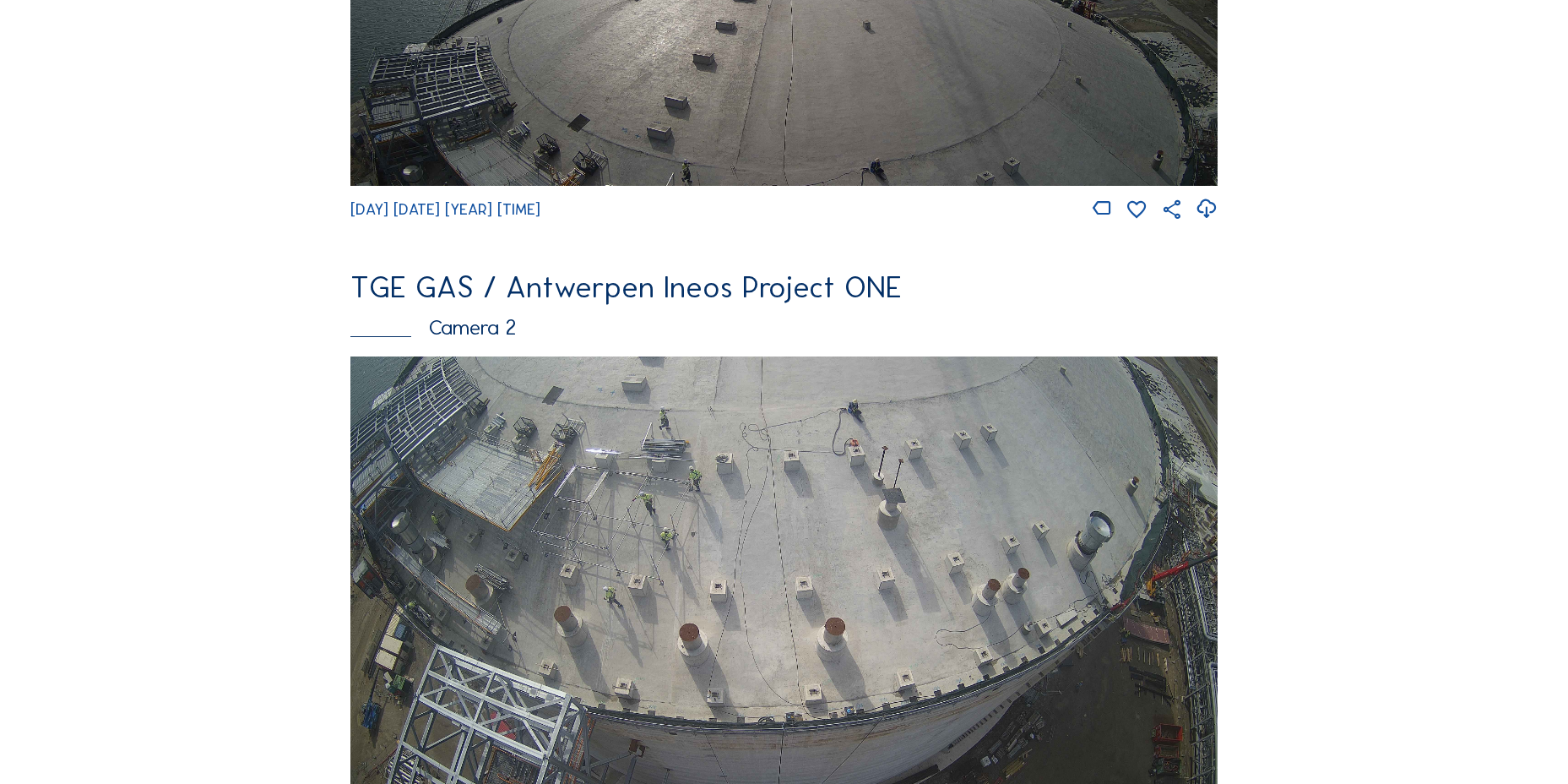 scroll, scrollTop: 591, scrollLeft: 0, axis: vertical 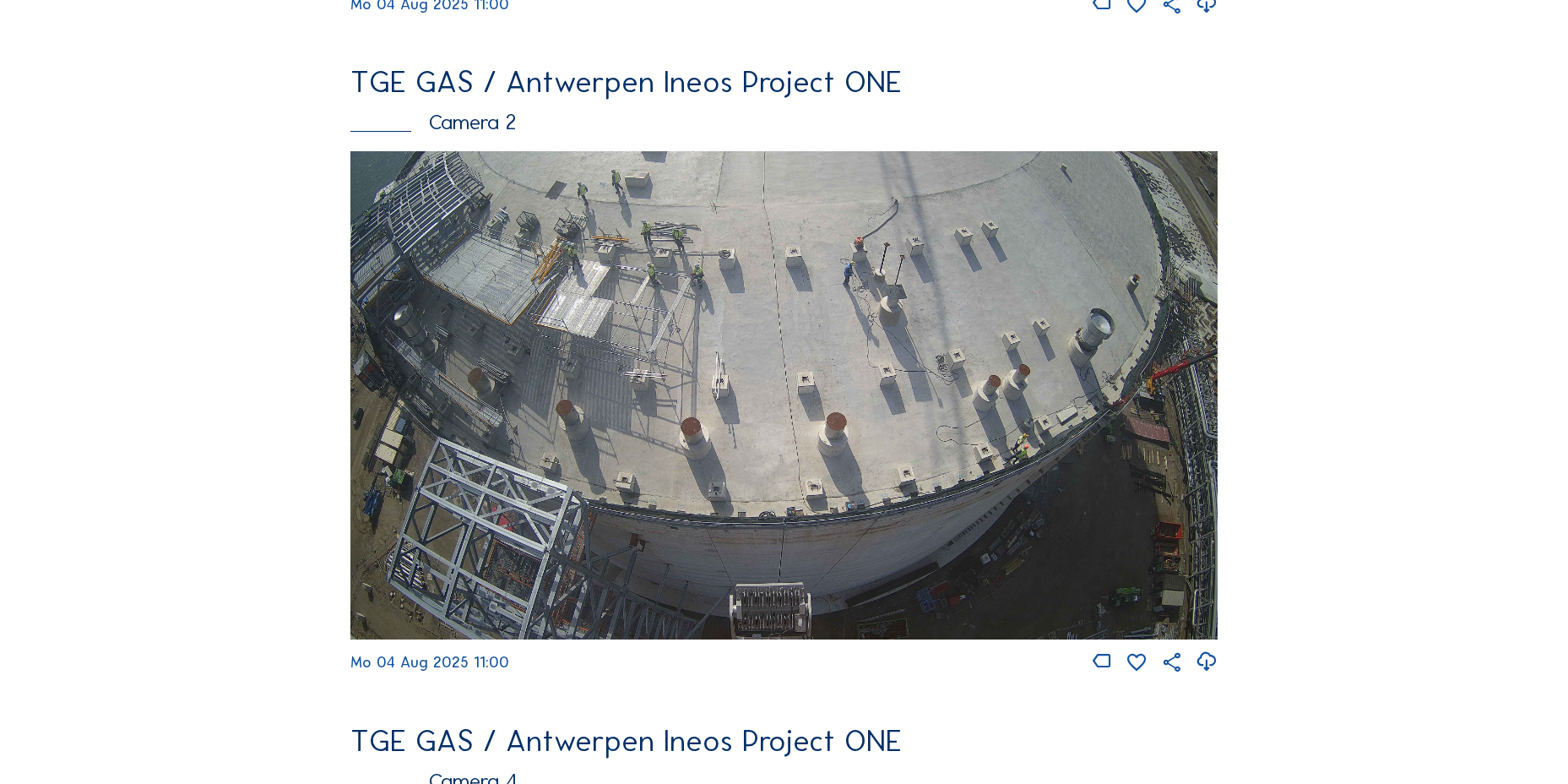 drag, startPoint x: 136, startPoint y: 314, endPoint x: 201, endPoint y: 295, distance: 67.72001 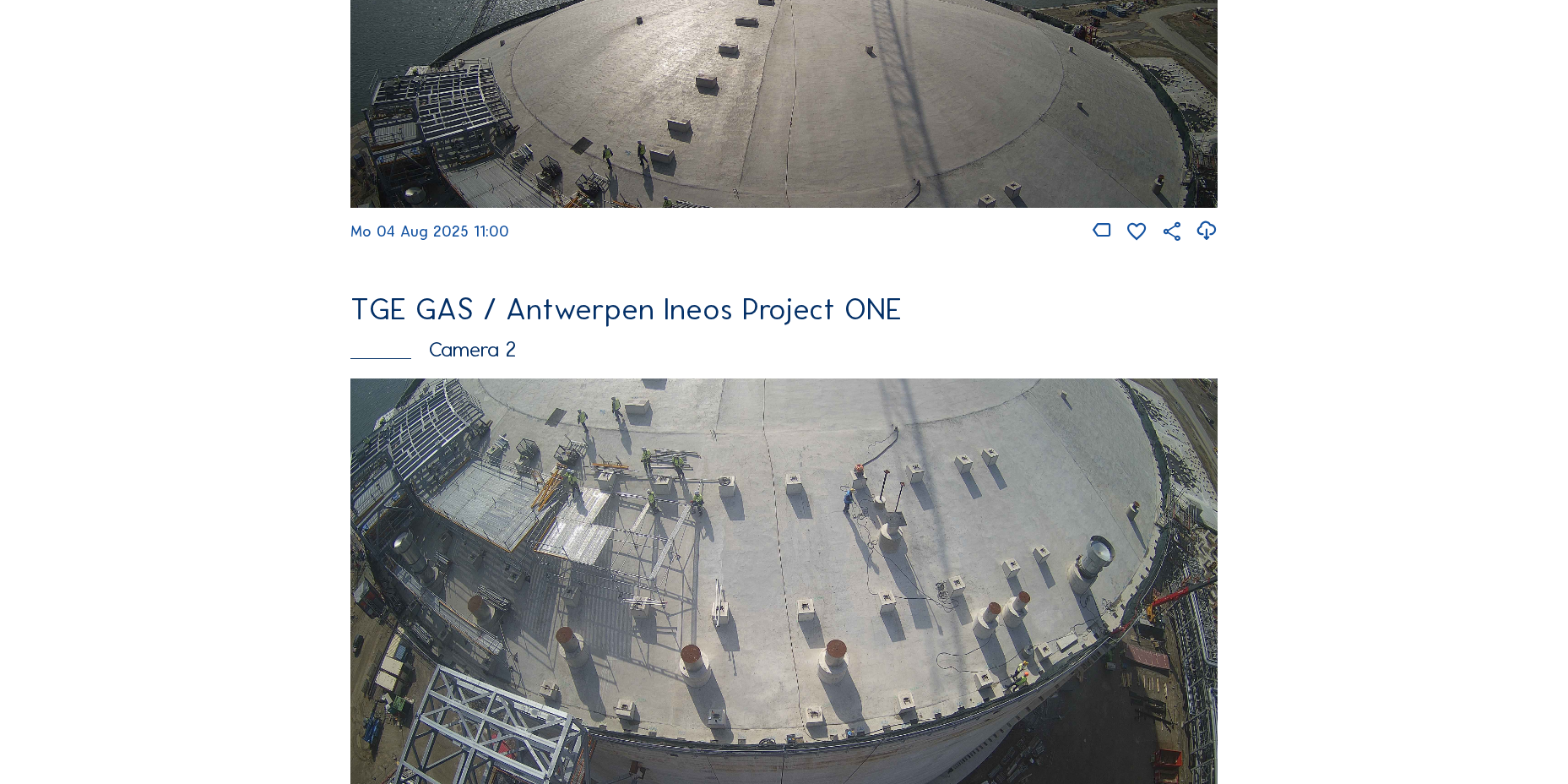 scroll, scrollTop: 810, scrollLeft: 0, axis: vertical 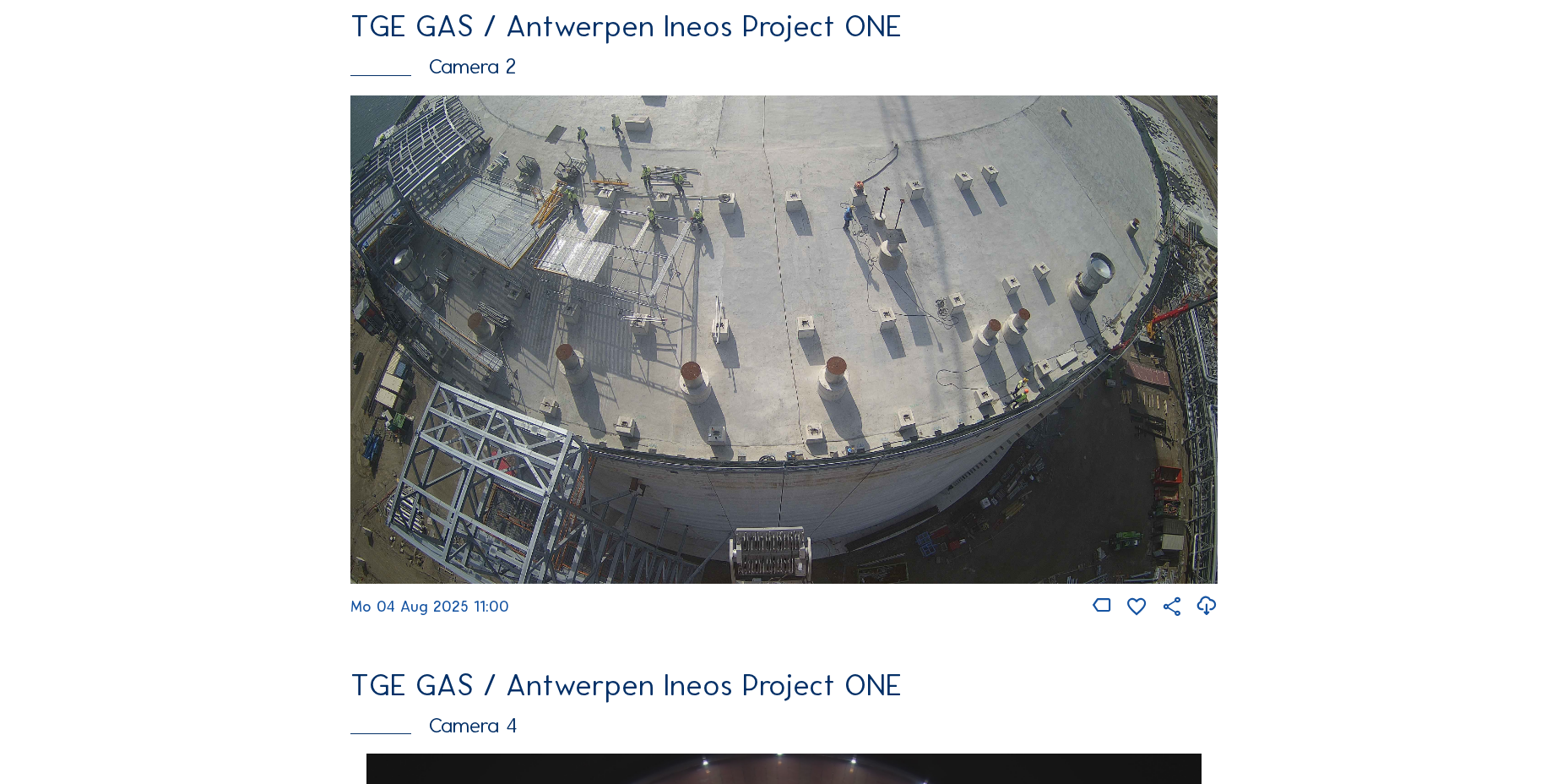 click at bounding box center [1206, 606] 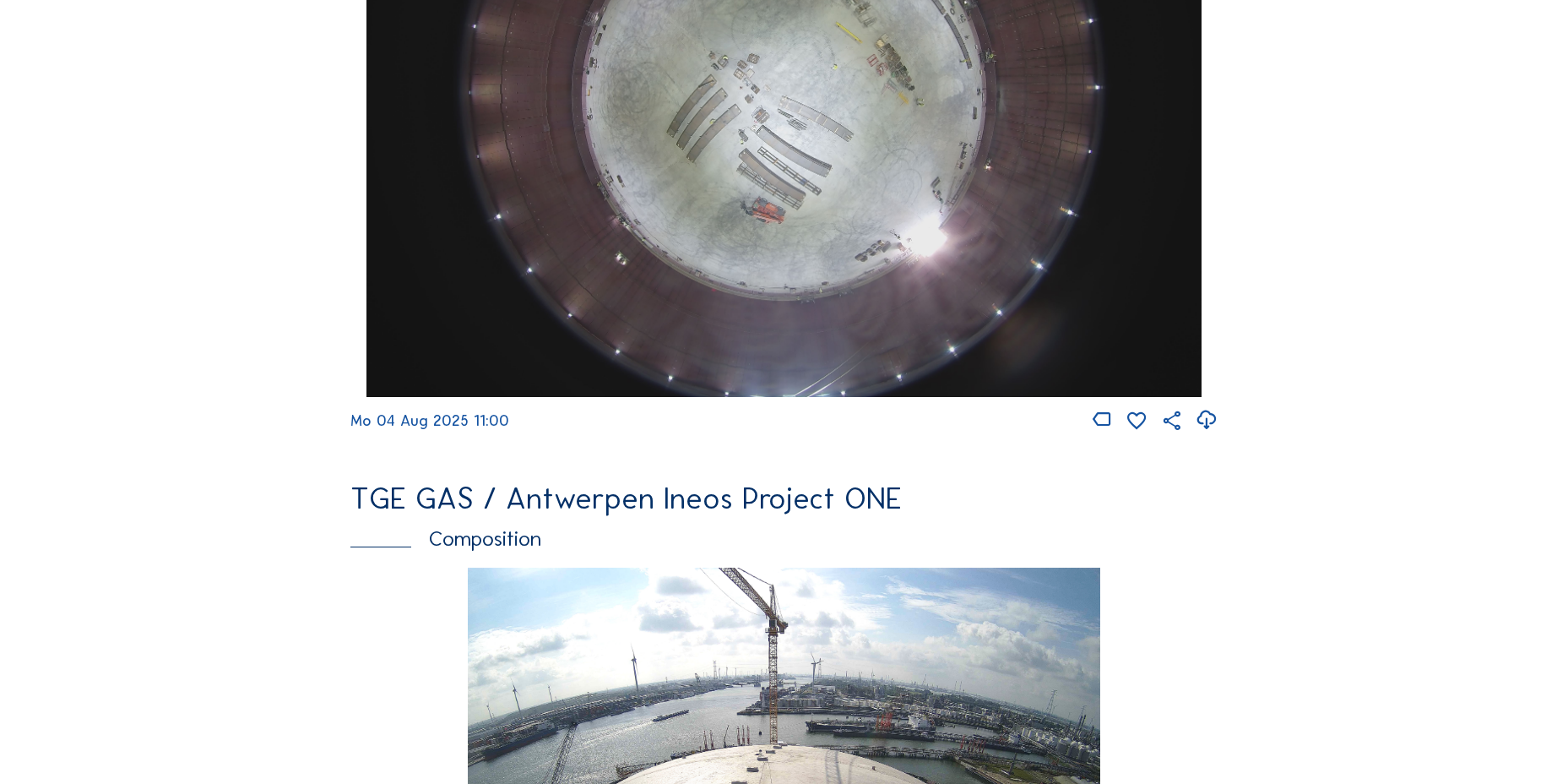 scroll, scrollTop: 1824, scrollLeft: 0, axis: vertical 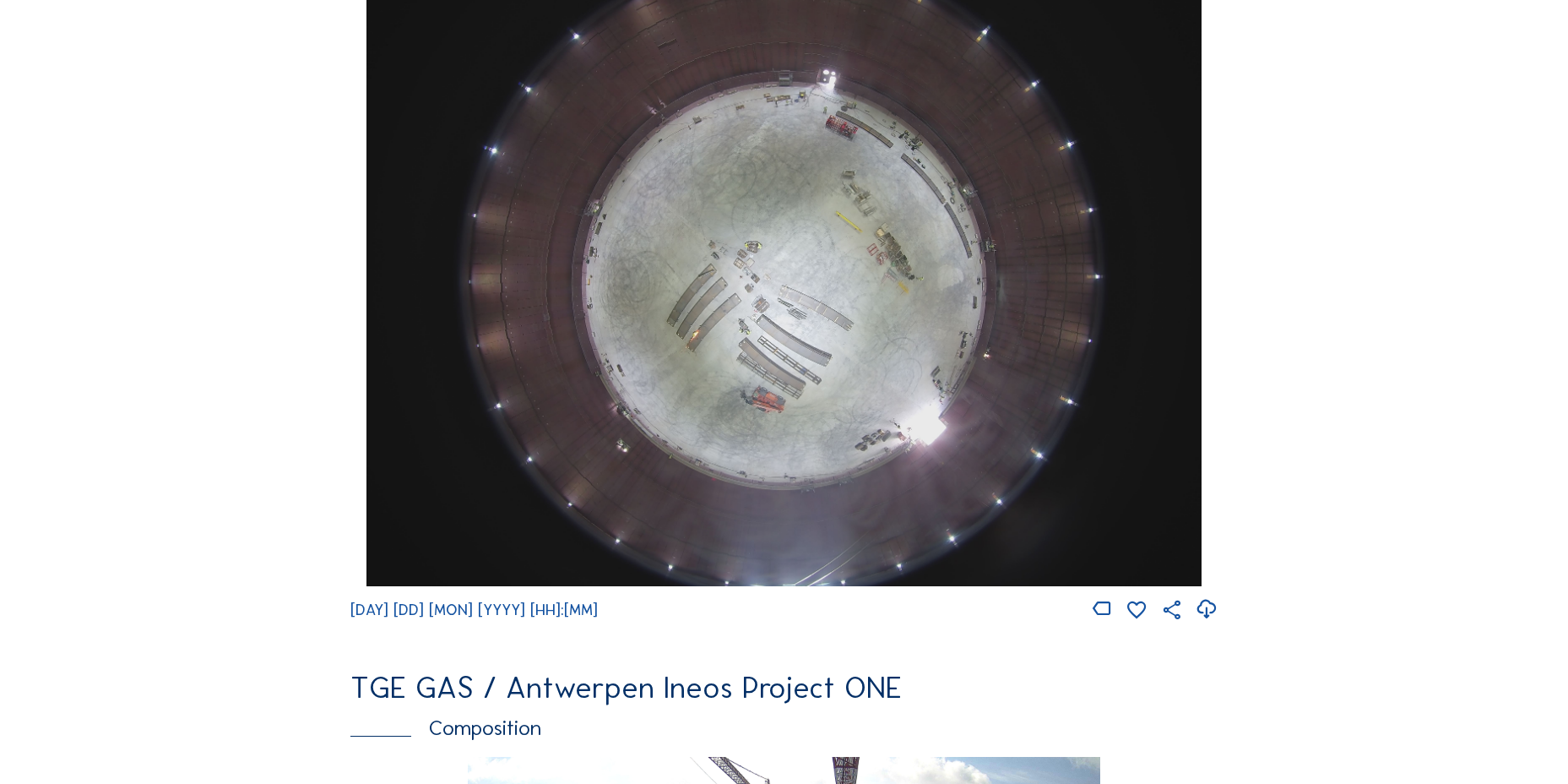click at bounding box center (1206, 609) 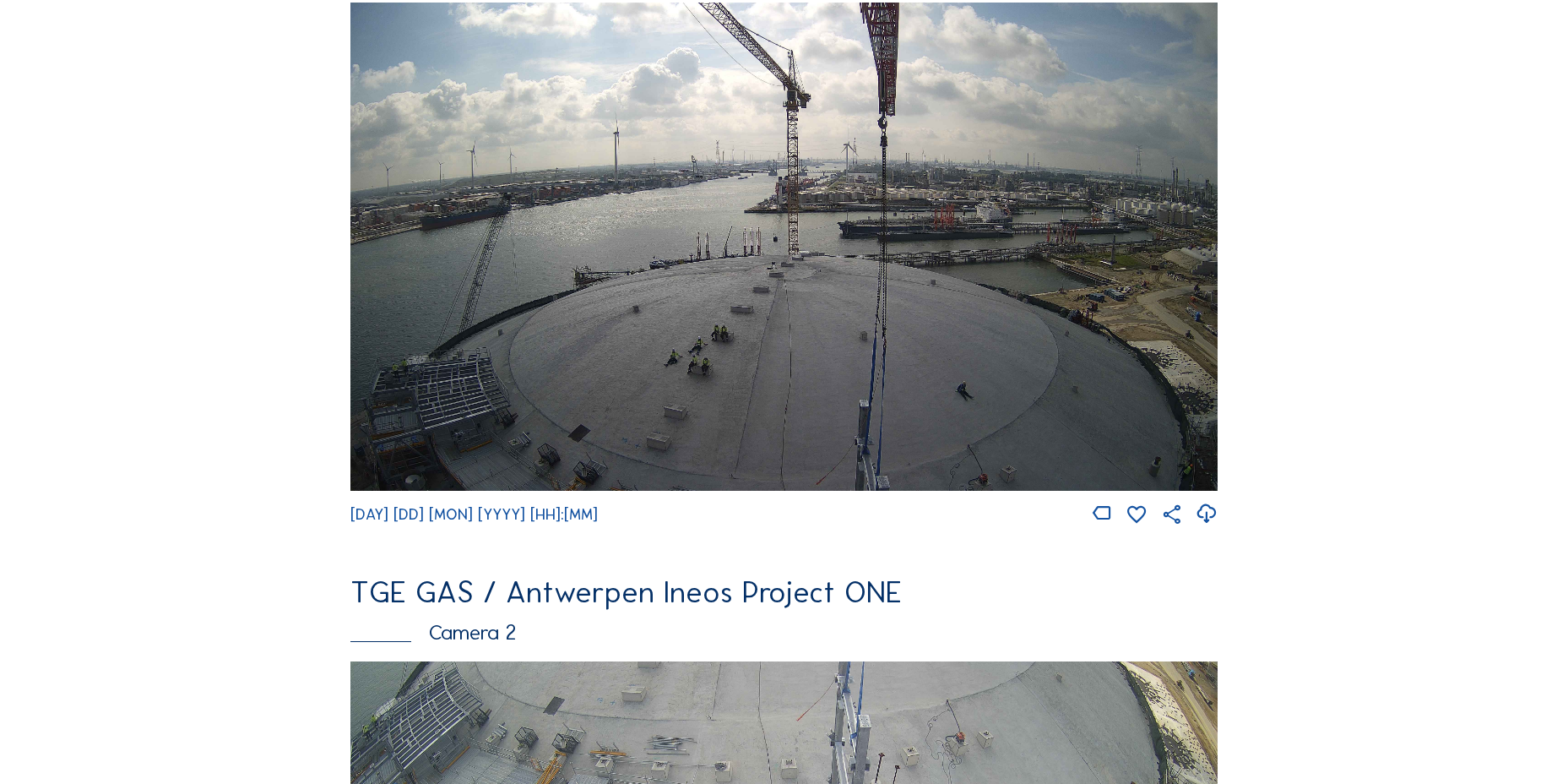 scroll, scrollTop: 84, scrollLeft: 0, axis: vertical 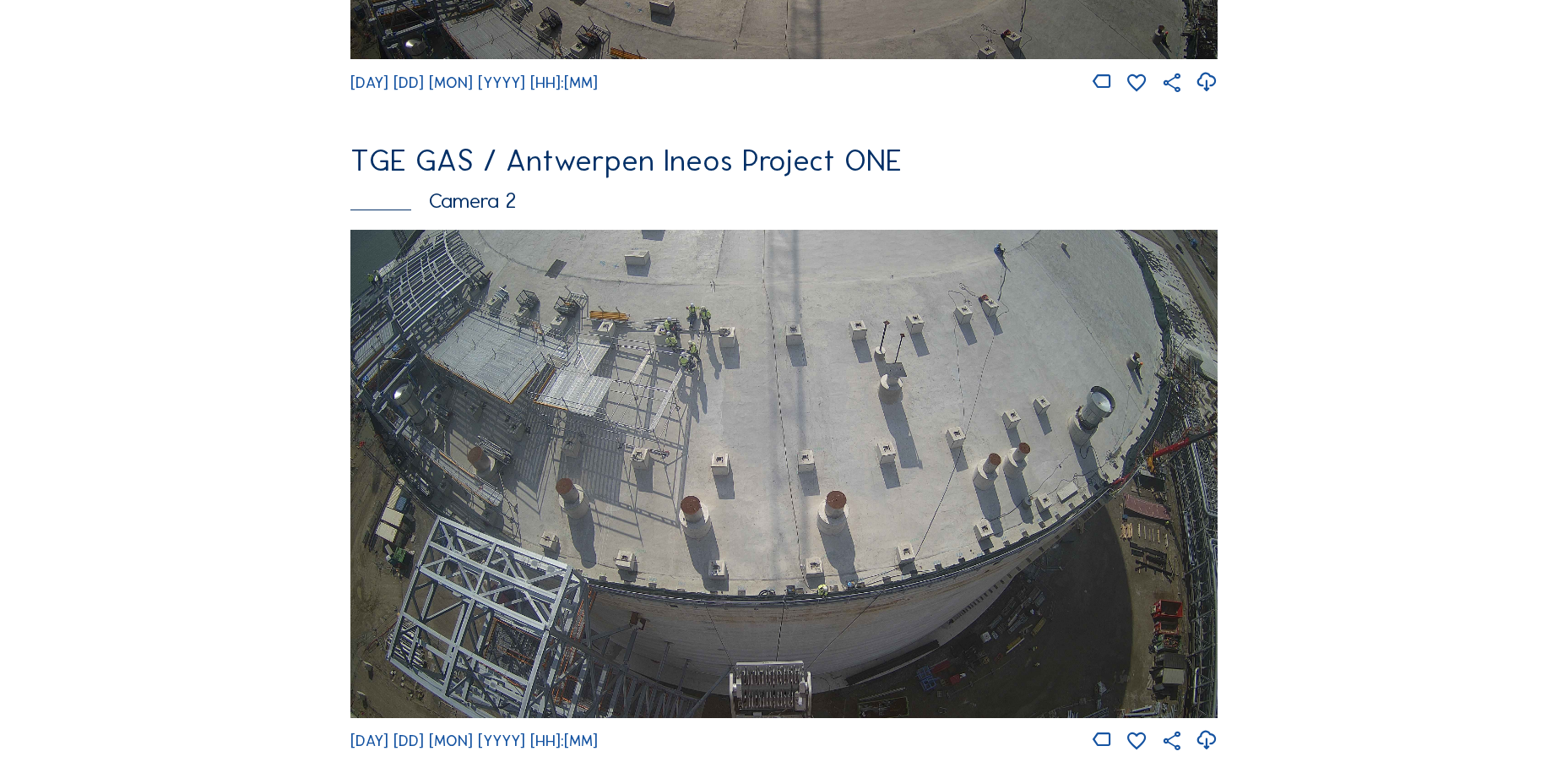 click at bounding box center (1206, 740) 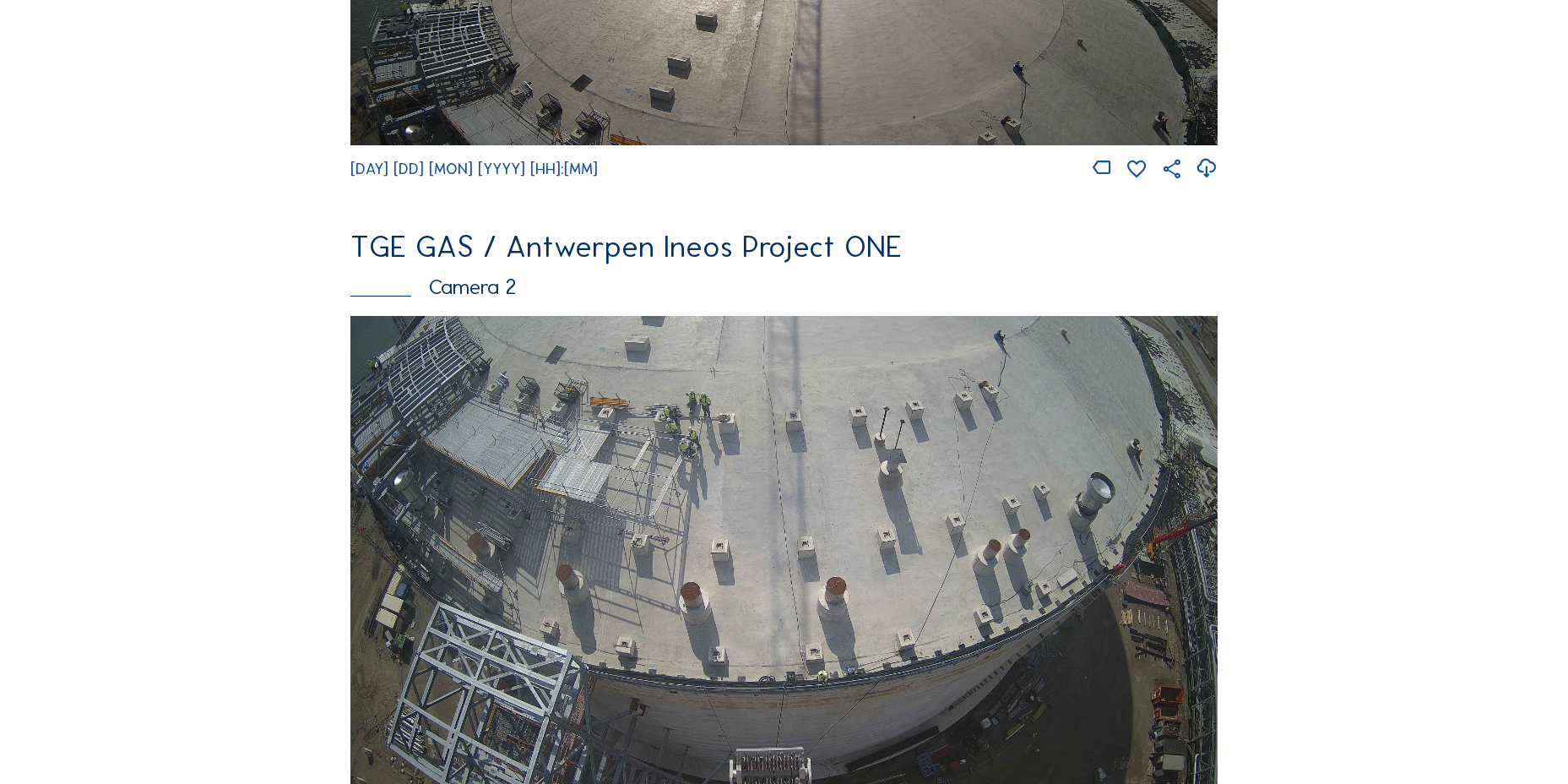 scroll, scrollTop: 591, scrollLeft: 0, axis: vertical 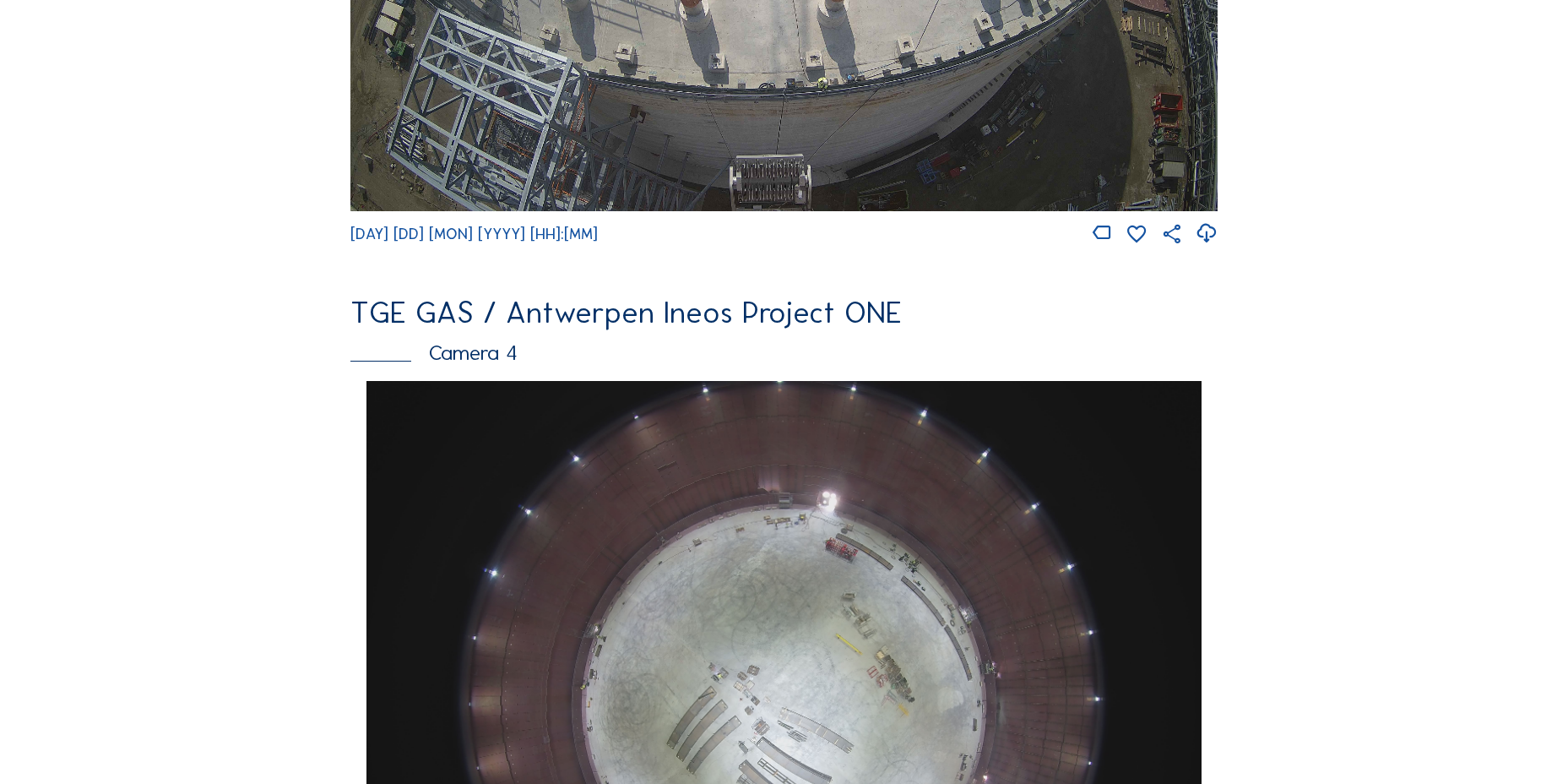 click on "Feed Photo Show Map Search   Fullscreen  TGE GAS / Antwerpen Ineos Project ONE  Camera 1  Mo 04 Aug 2025 11:30  TGE GAS / Antwerpen Ineos Project ONE  Camera 2  Mo 04 Aug 2025 11:30  TGE GAS / Antwerpen Ineos Project ONE  Camera 4  Mo 04 Aug 2025 11:30  TGE GAS / Antwerpen Ineos Project ONE  Composition  Mo 04 Aug 2025 11:30" at bounding box center (784, 384) 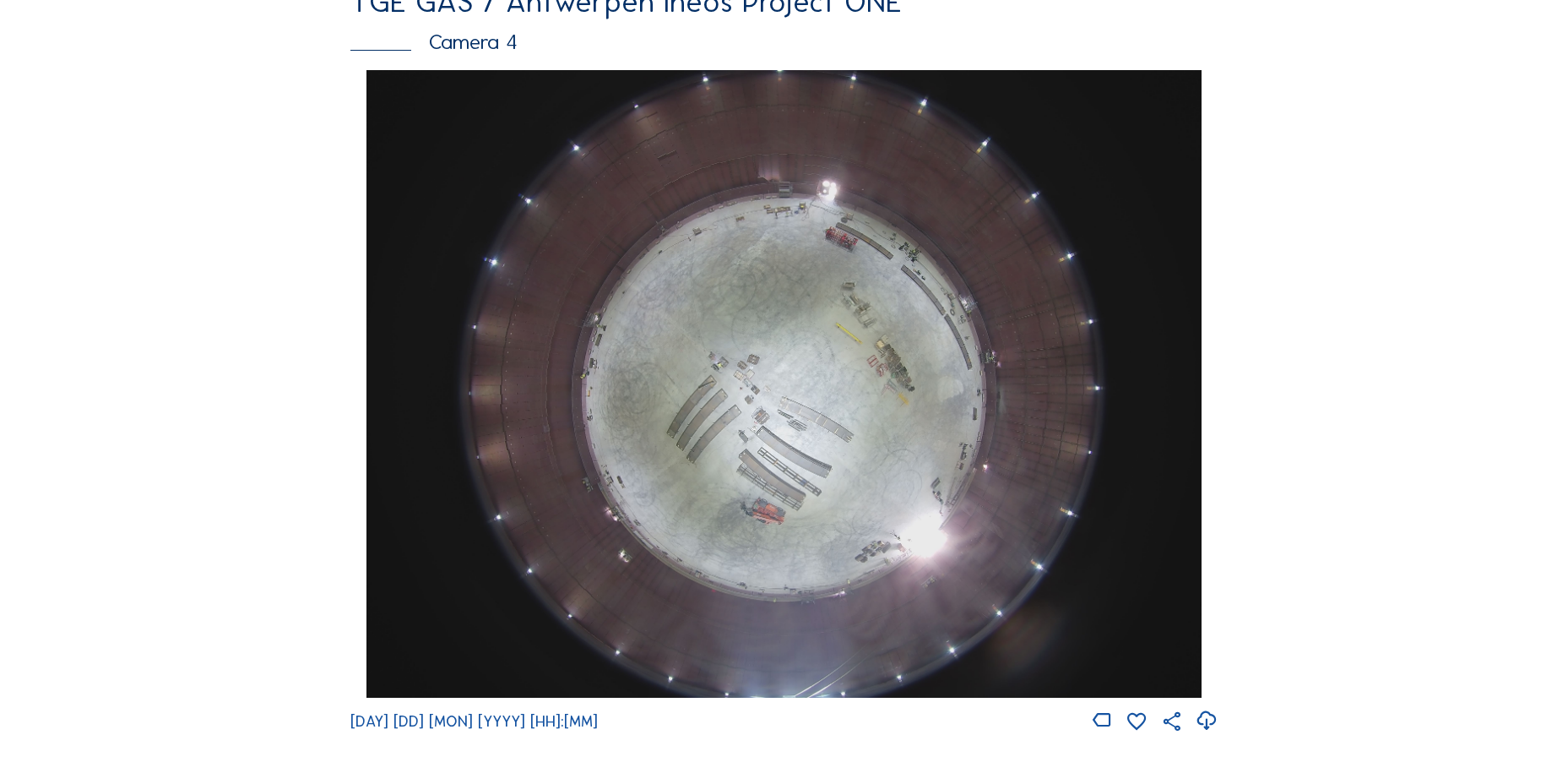 scroll, scrollTop: 1521, scrollLeft: 0, axis: vertical 